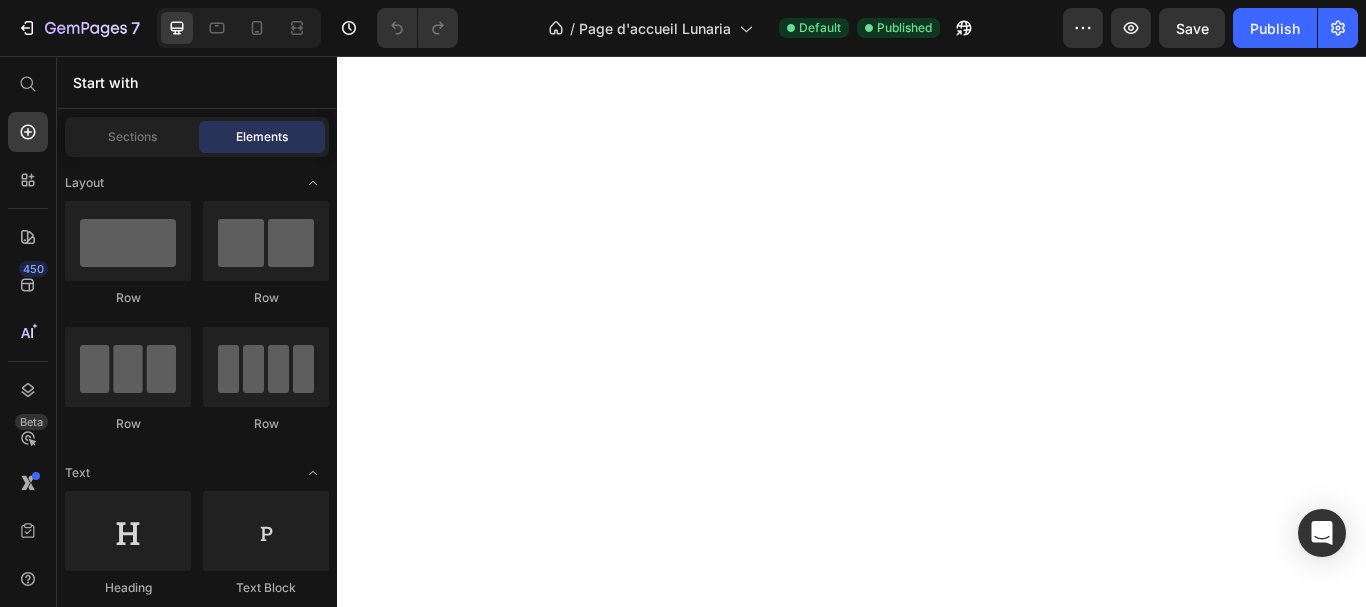 scroll, scrollTop: 0, scrollLeft: 0, axis: both 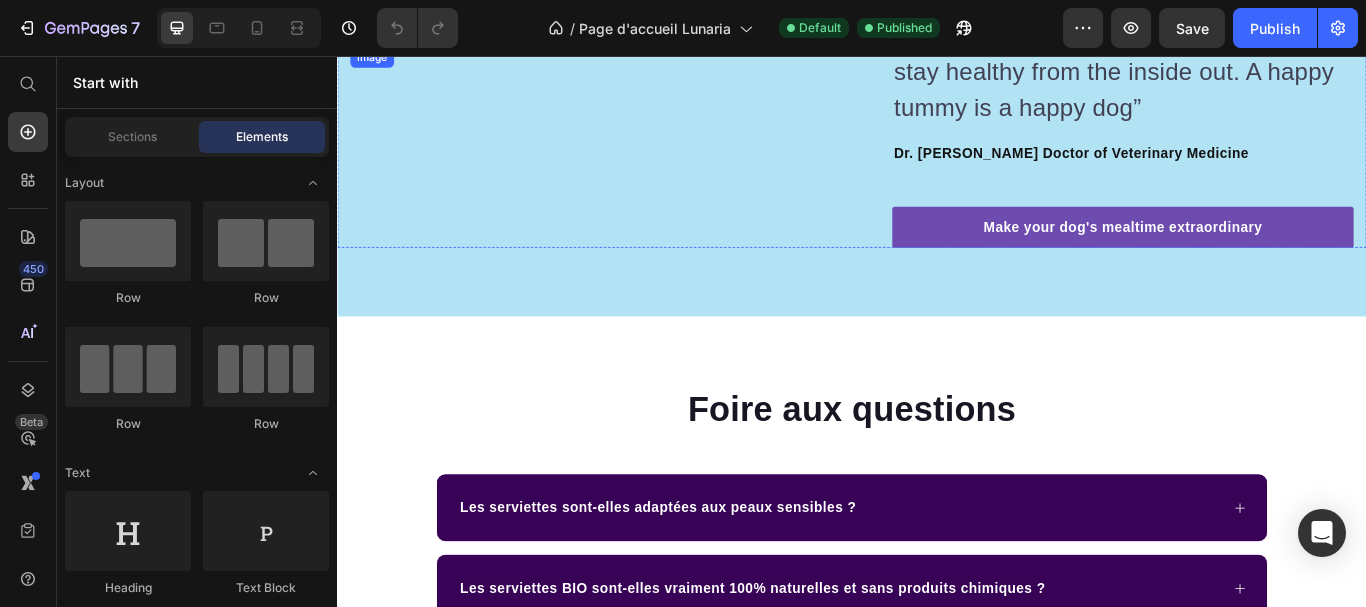 click at bounding box center (637, 46) 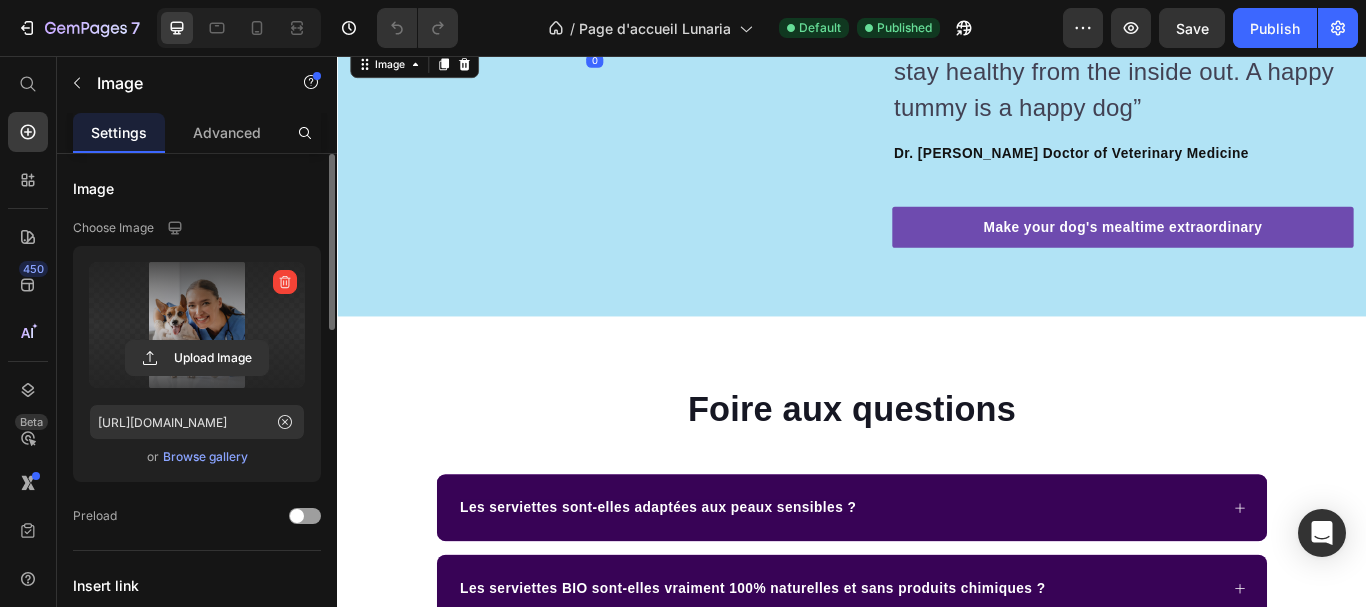 click at bounding box center (197, 325) 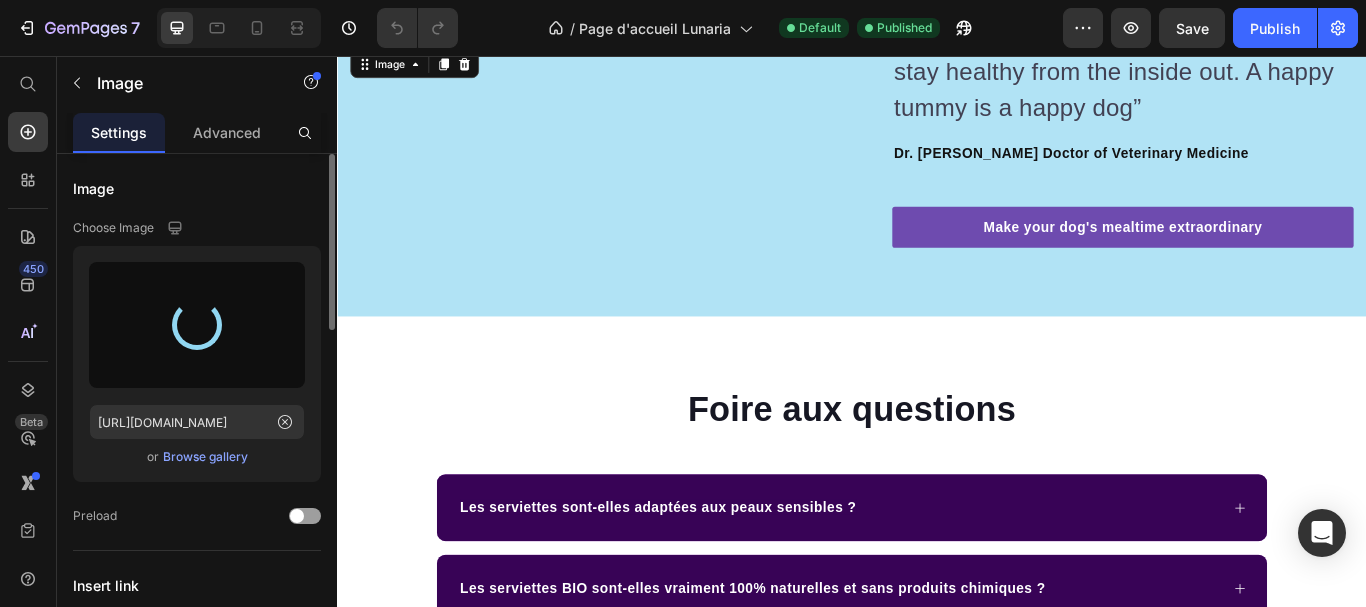 type on "[URL][DOMAIN_NAME]" 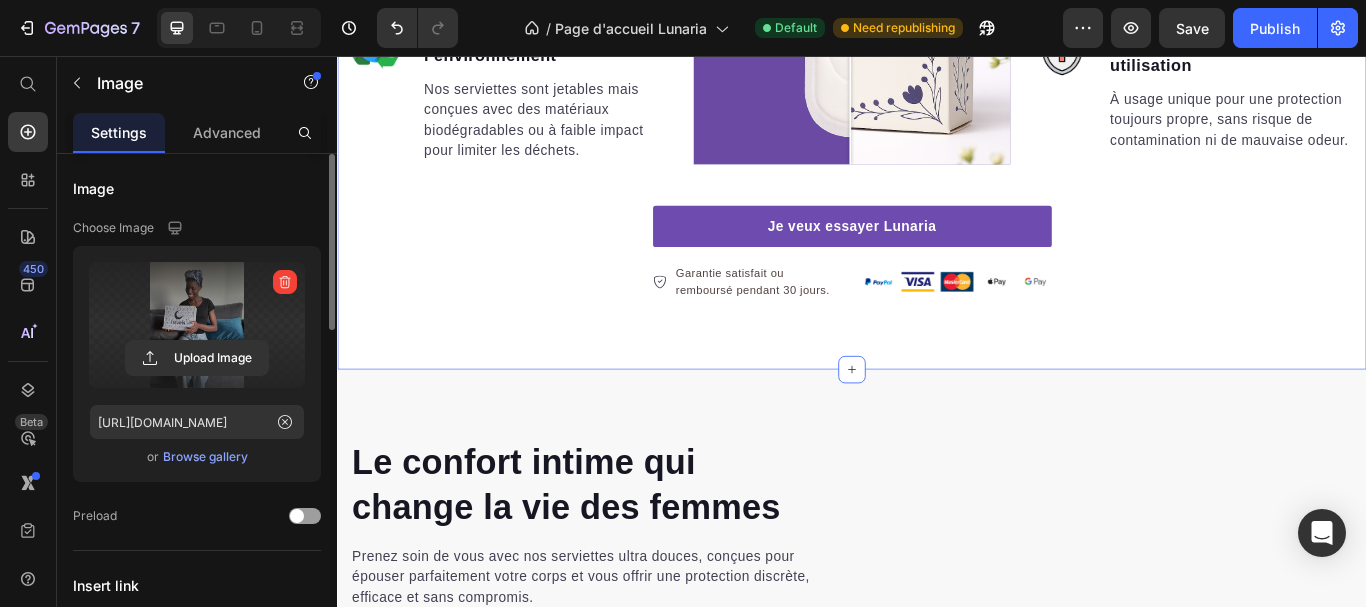 scroll, scrollTop: 1662, scrollLeft: 0, axis: vertical 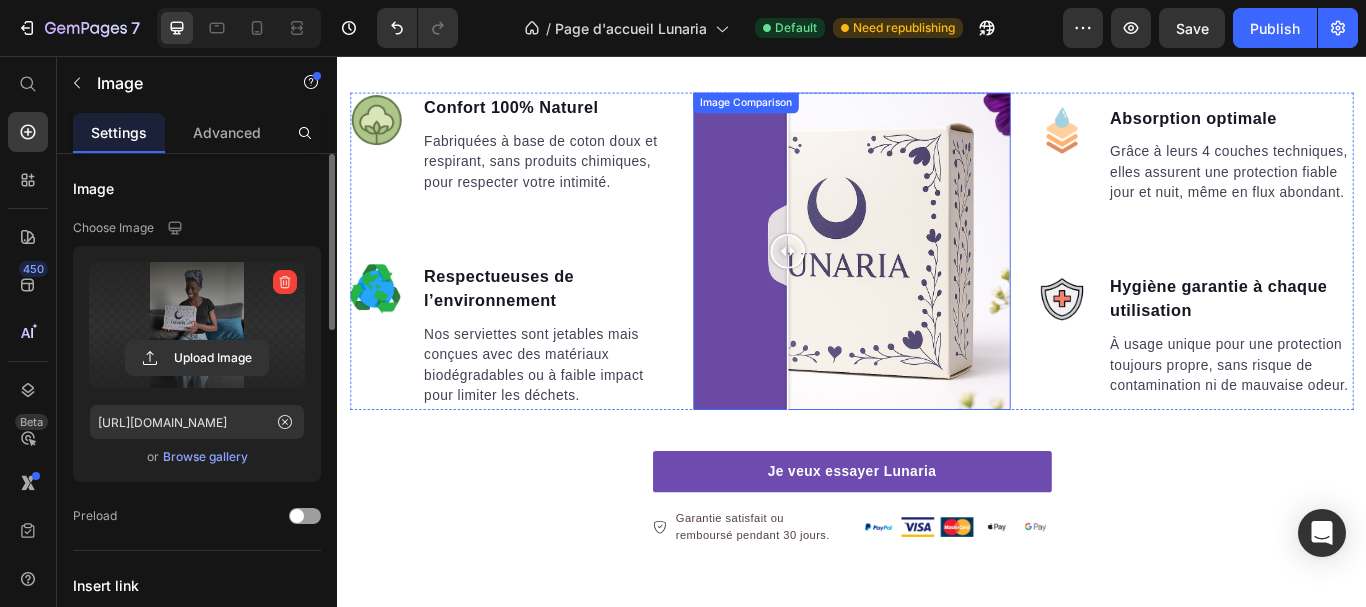 click at bounding box center [937, 284] 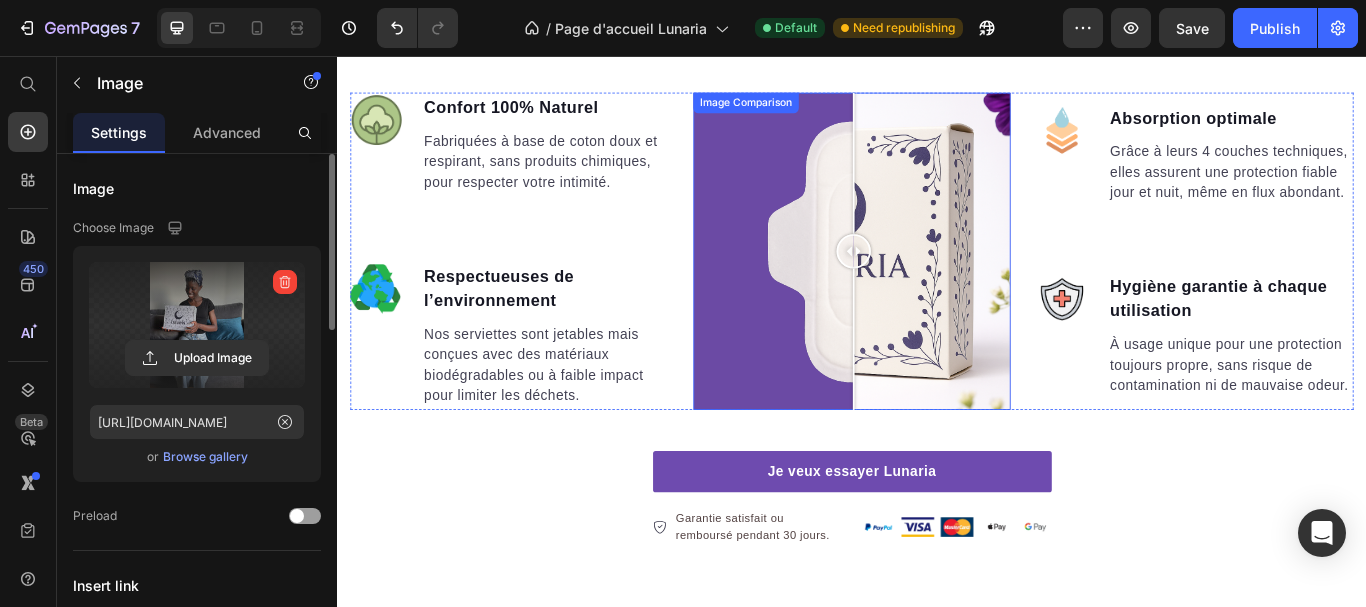 drag, startPoint x: 859, startPoint y: 291, endPoint x: 934, endPoint y: 286, distance: 75.16648 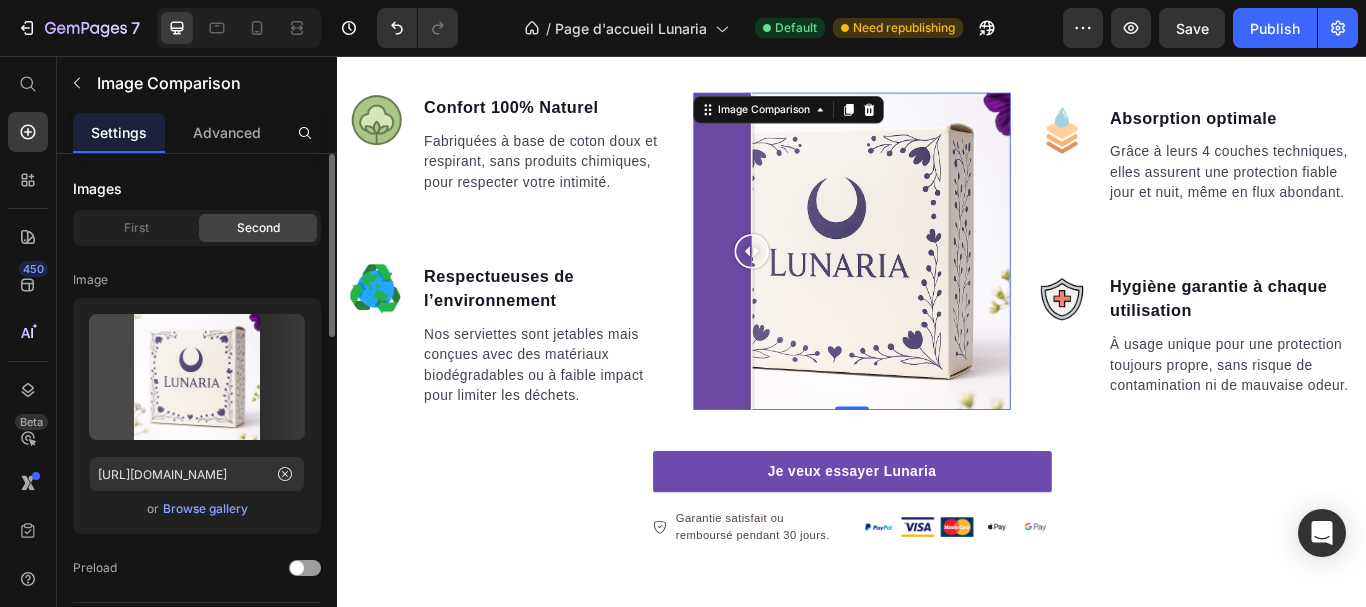 click at bounding box center (937, 284) 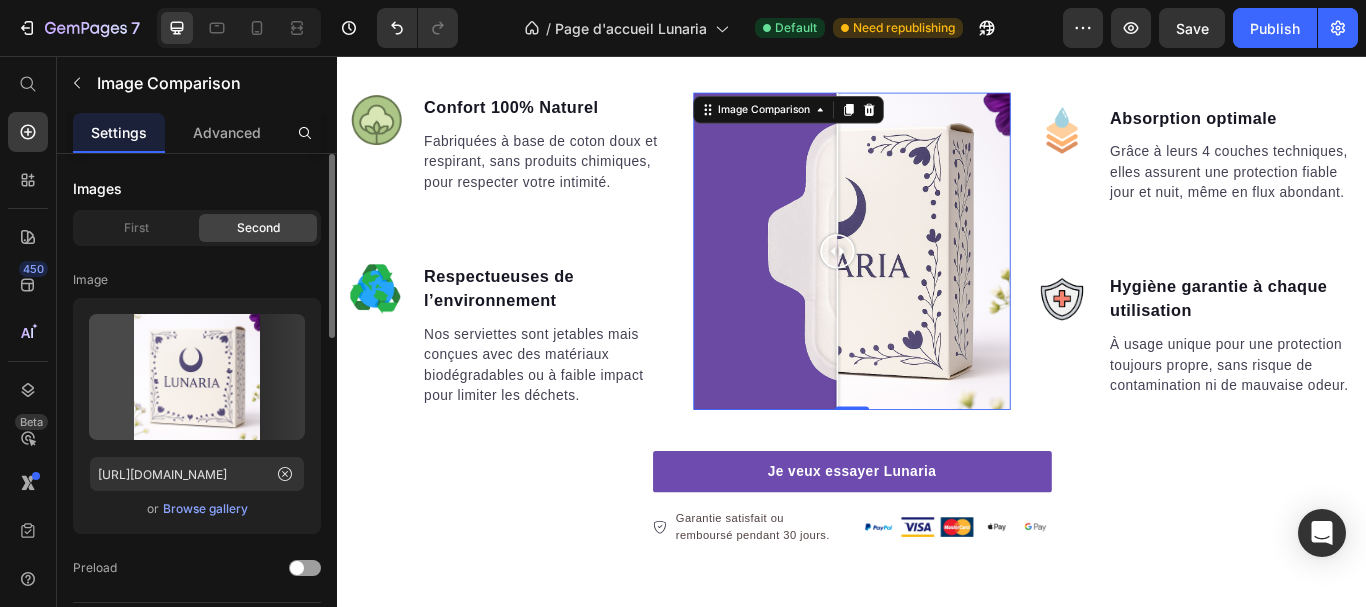 drag, startPoint x: 815, startPoint y: 205, endPoint x: 915, endPoint y: 193, distance: 100.71743 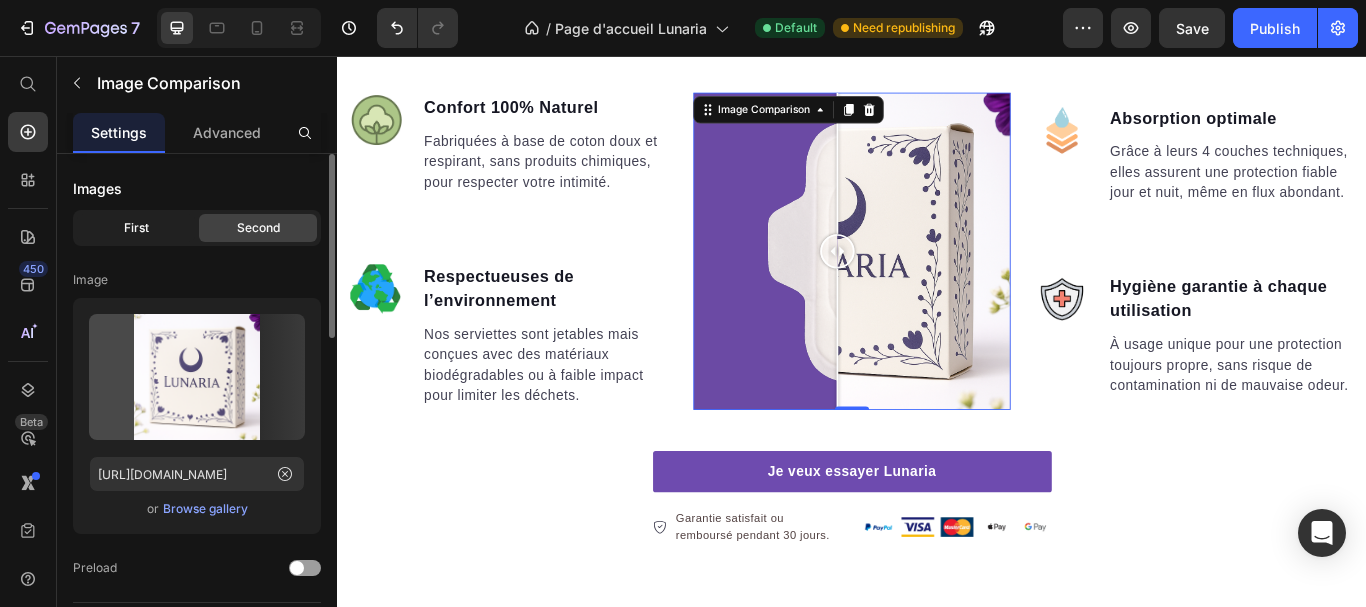 click on "First" 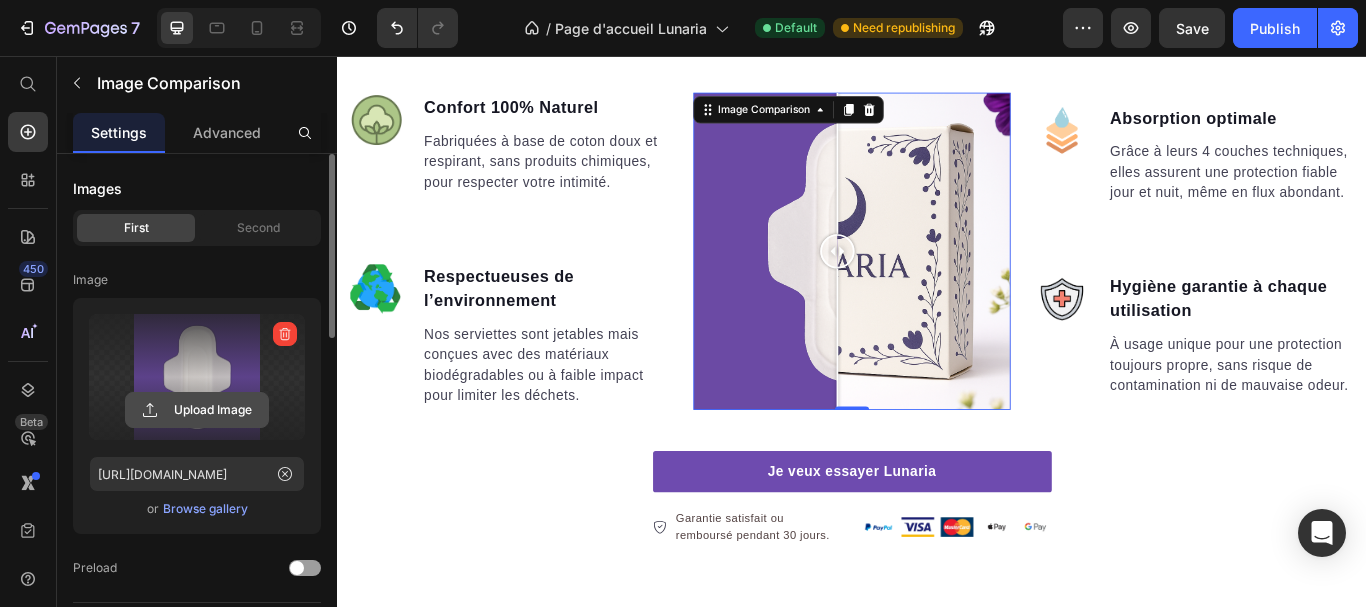 click 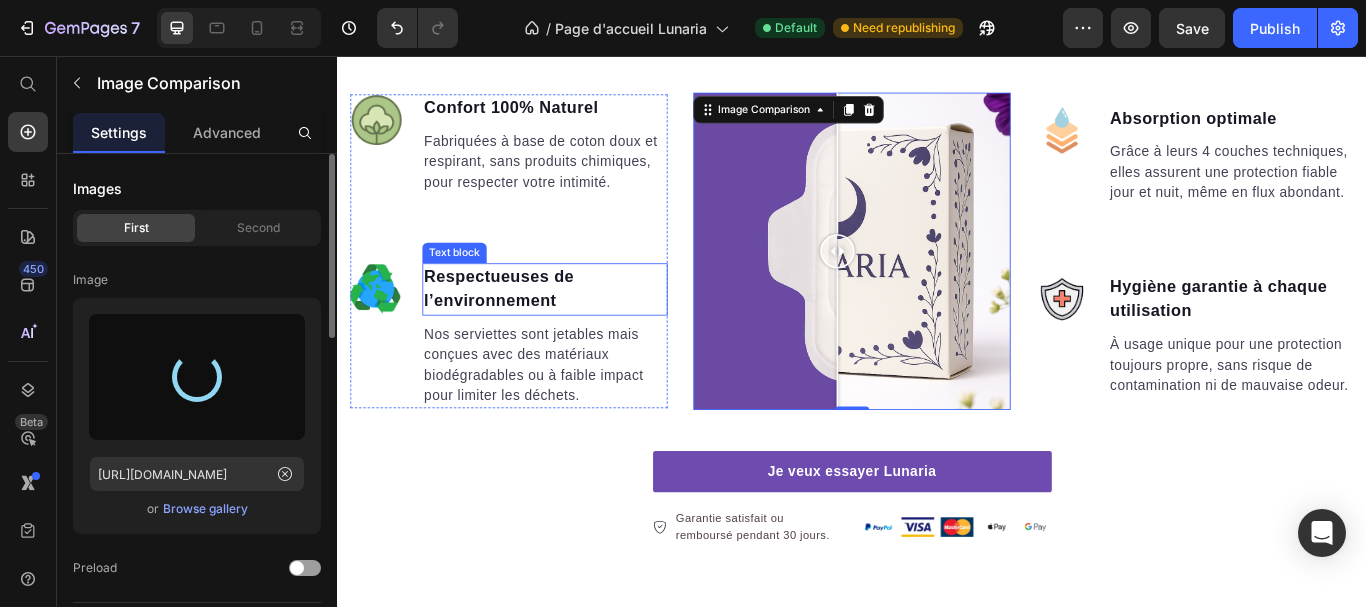 type on "[URL][DOMAIN_NAME]" 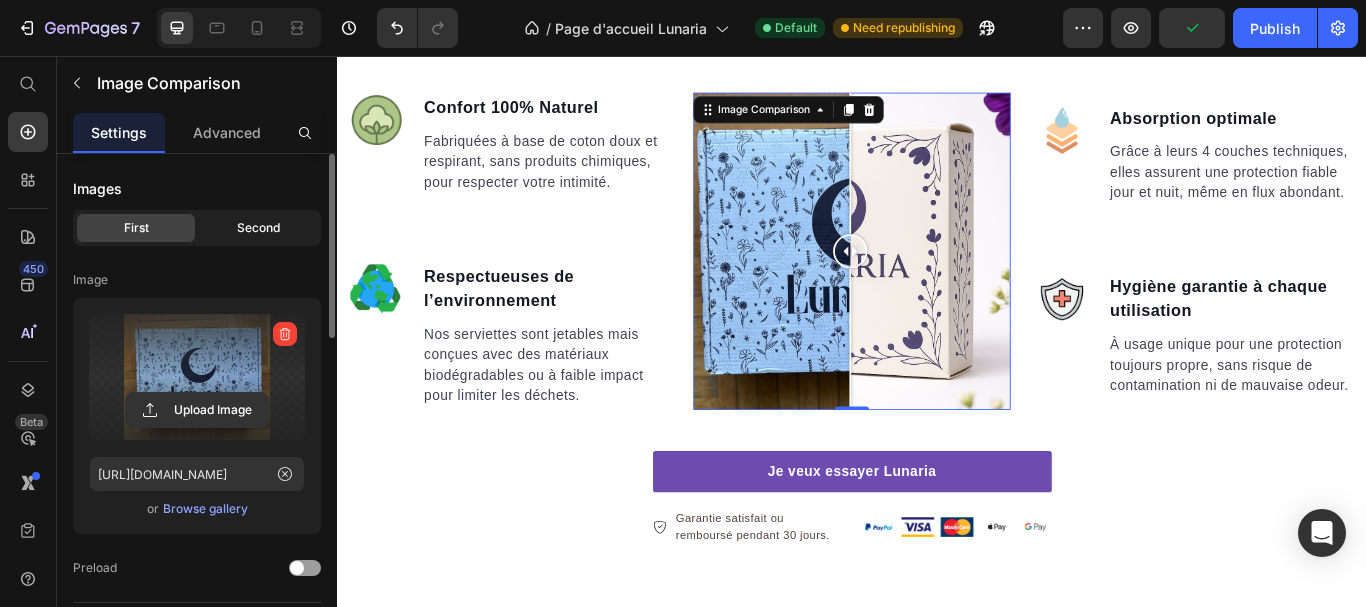 click on "Second" 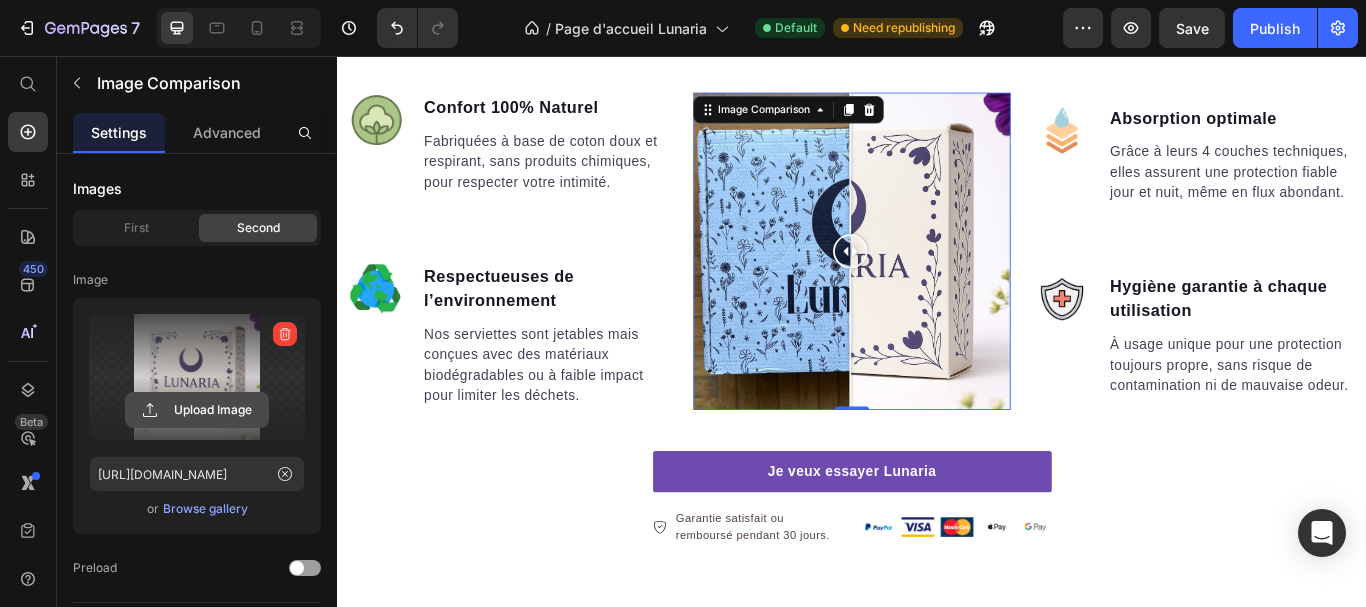click 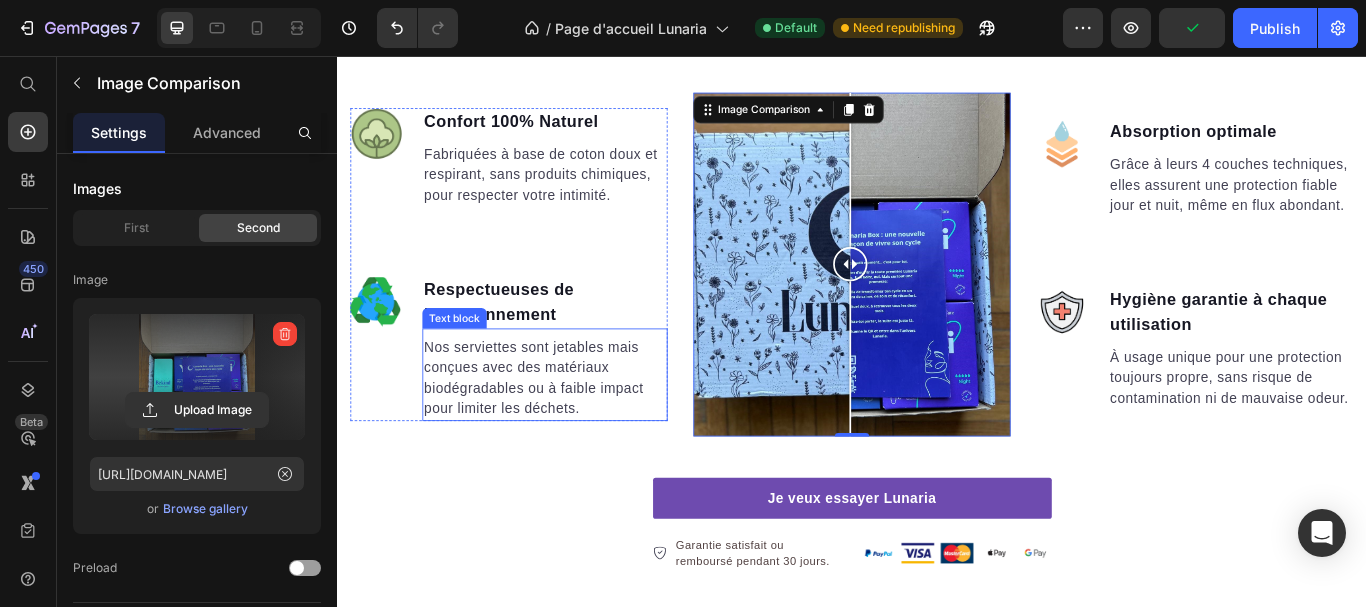 type on "[URL][DOMAIN_NAME]" 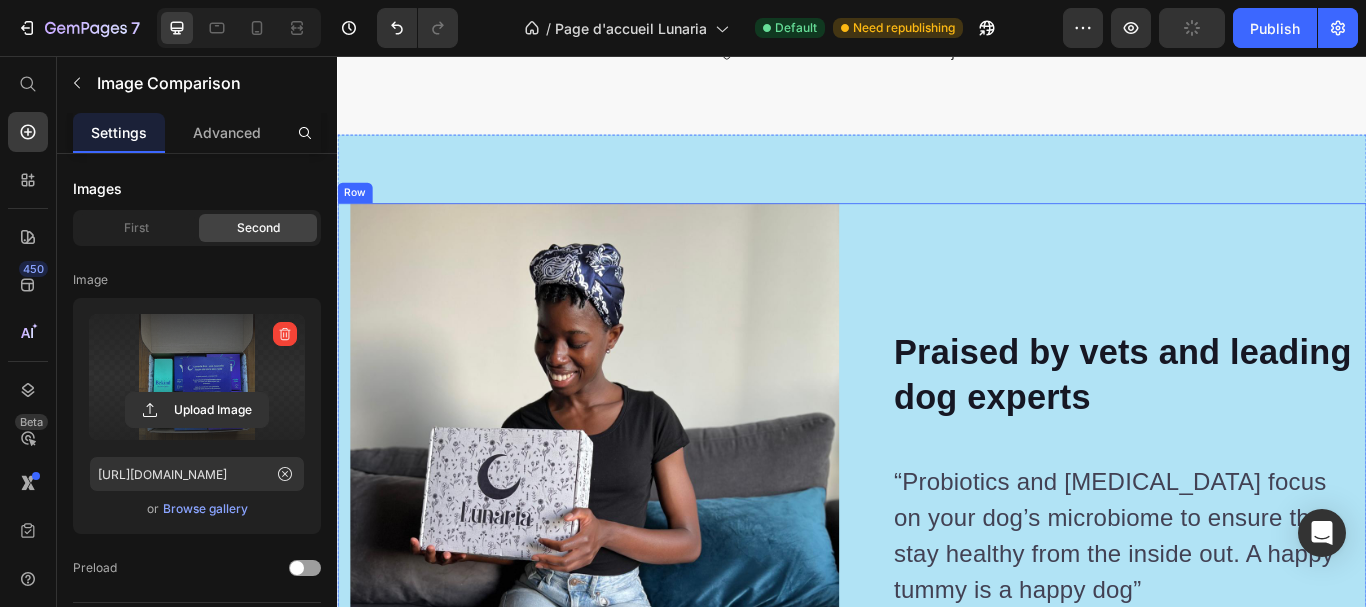 scroll, scrollTop: 5962, scrollLeft: 0, axis: vertical 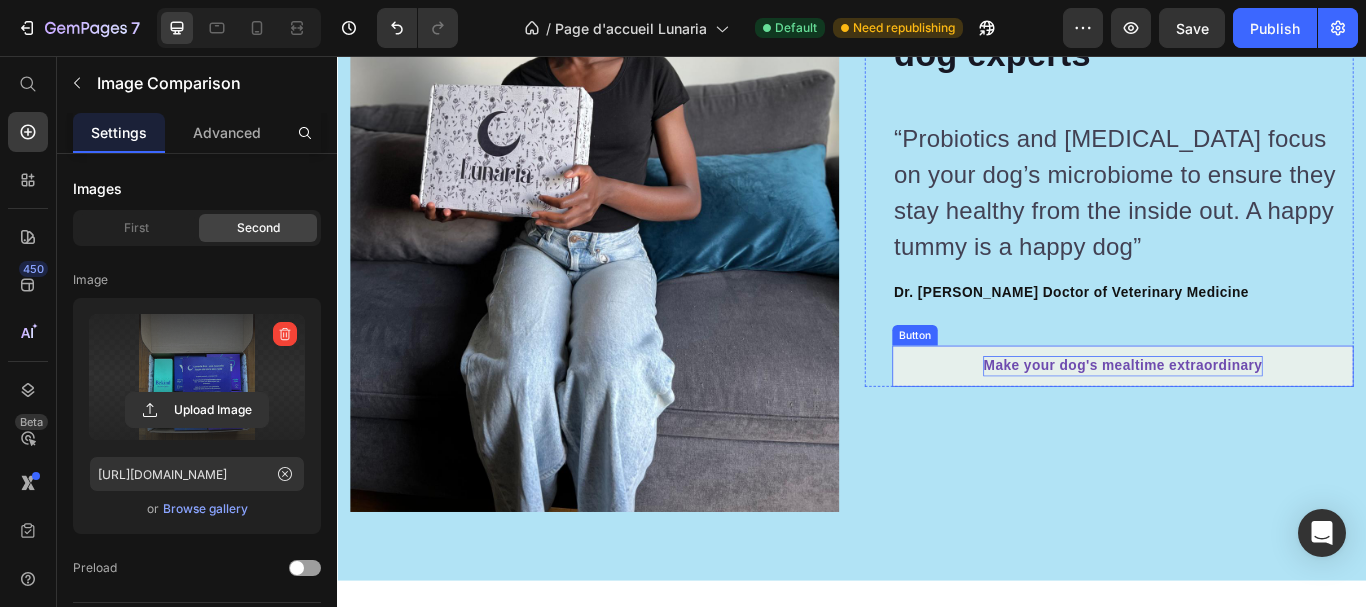 click on "Make your dog's mealtime extraordinary" at bounding box center [1252, 418] 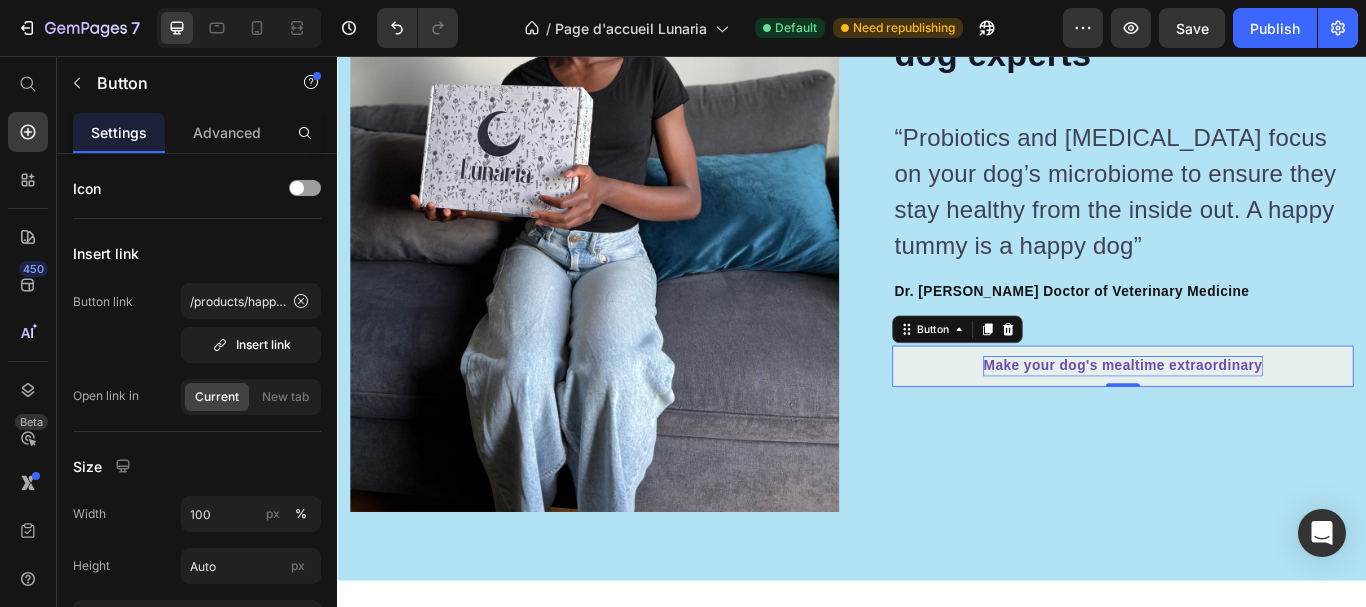 click on "Make your dog's mealtime extraordinary" at bounding box center [1252, 418] 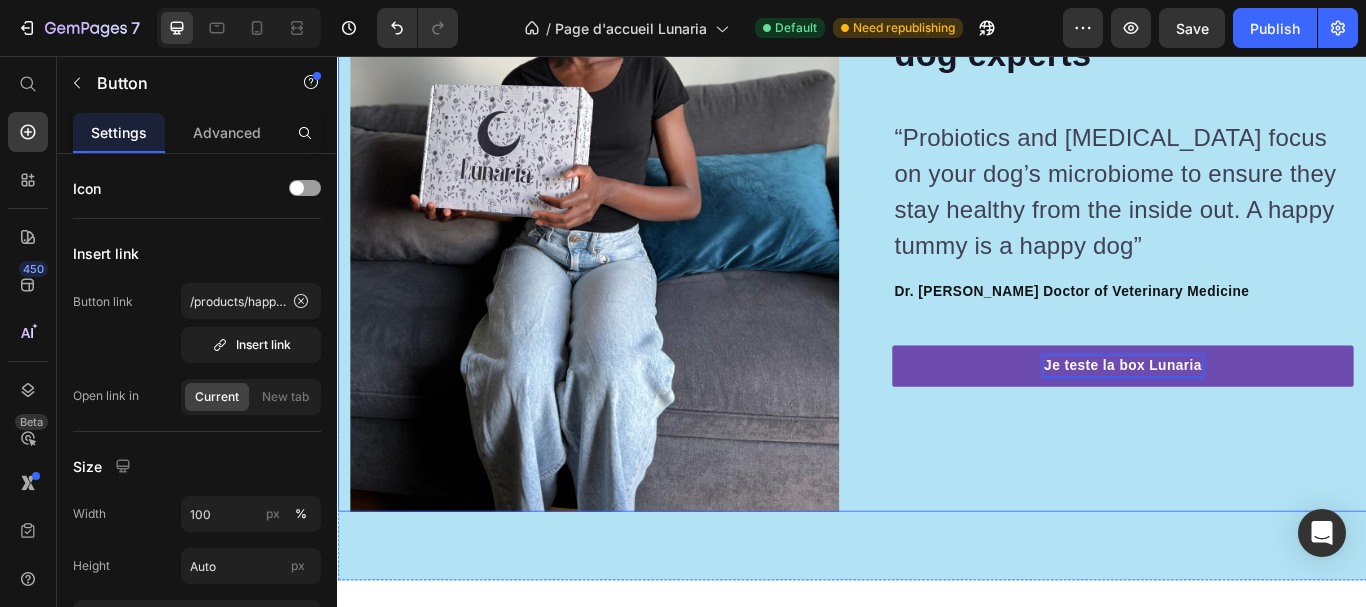 click on "Praised by vets and leading dog experts Heading “Probiotics and [MEDICAL_DATA] focus on your dog’s microbiome to ensure they stay healthy from the inside out. A happy tummy is a happy dog” Text block Dr. [PERSON_NAME] Doctor of Veterinary Medicine Text block Je teste la box Lunaria Button   0 Row" at bounding box center [1237, 208] 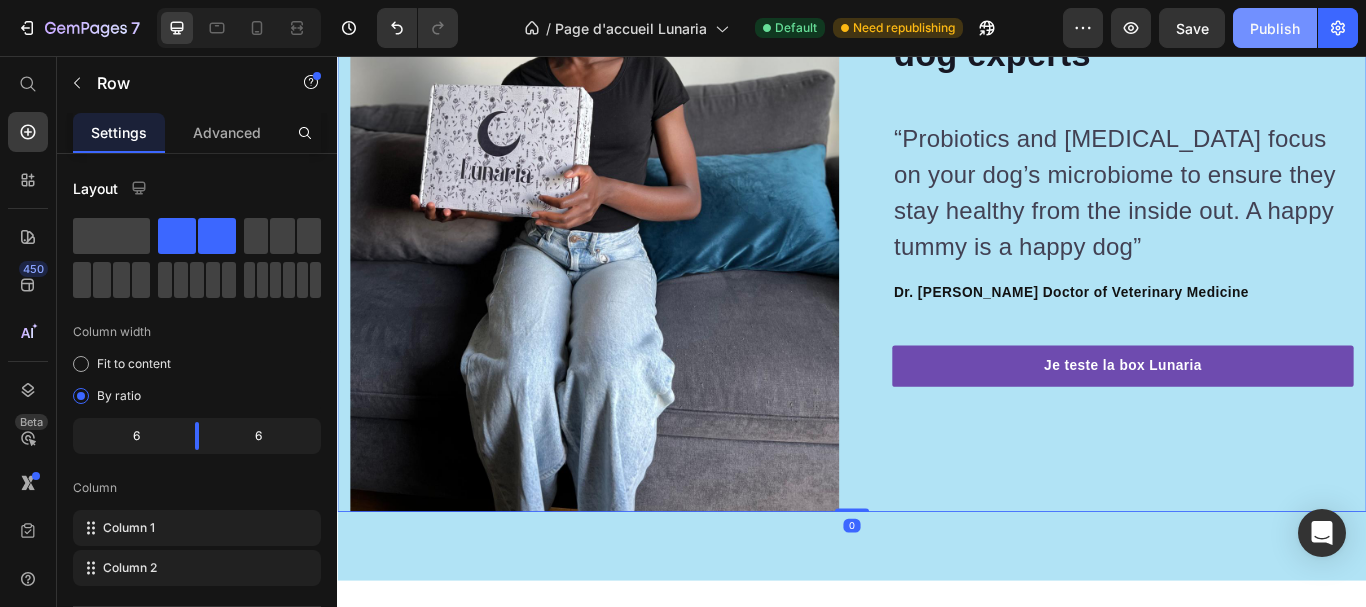 click on "Publish" at bounding box center [1275, 28] 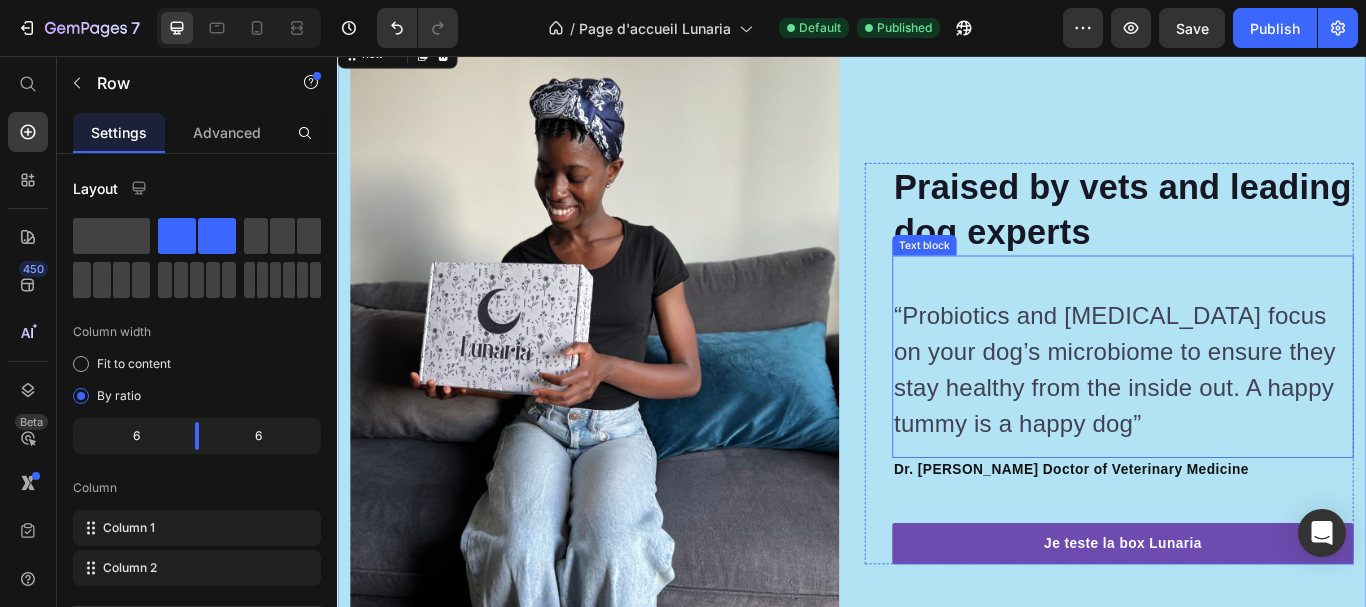 scroll, scrollTop: 5762, scrollLeft: 0, axis: vertical 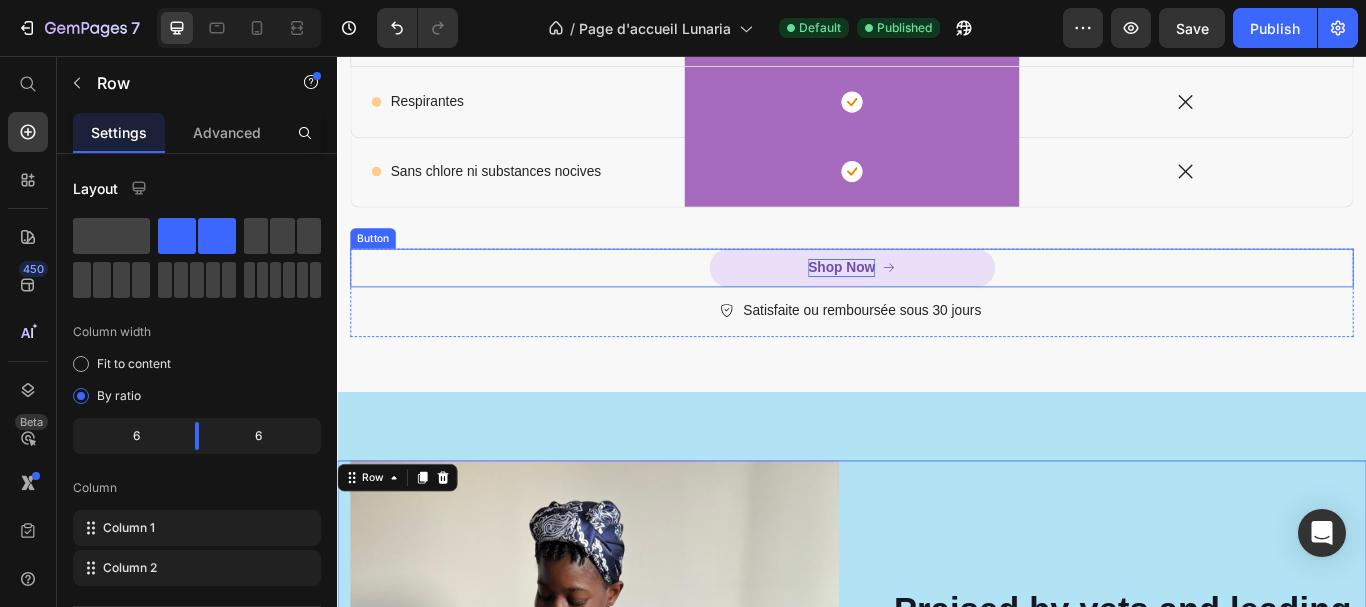 click on "Shop Now" at bounding box center (925, 303) 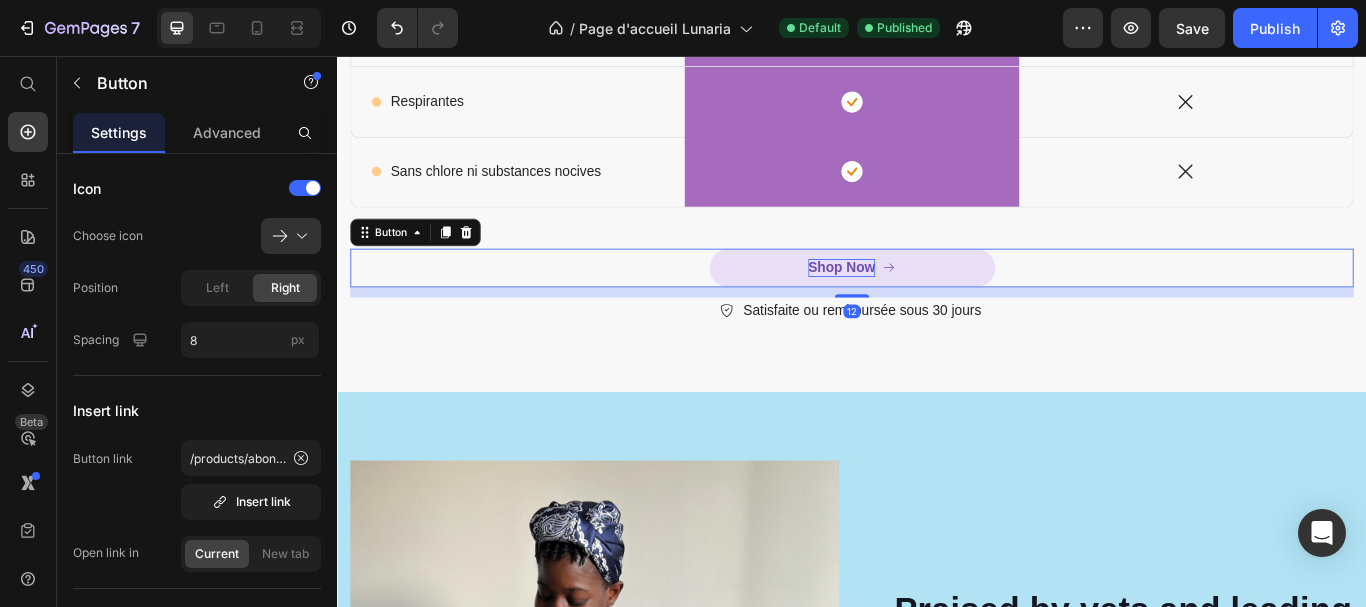 click on "Shop Now" at bounding box center (925, 303) 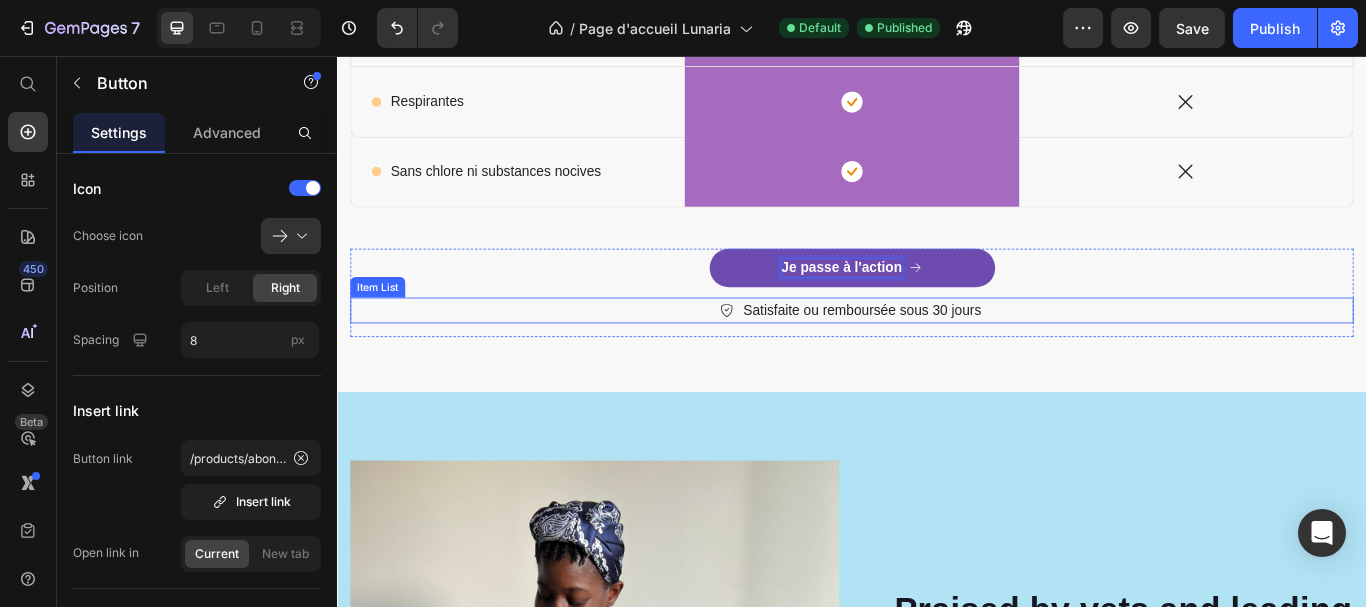 click on "Satisfaite ou remboursée sous 30 jours" at bounding box center (937, 353) 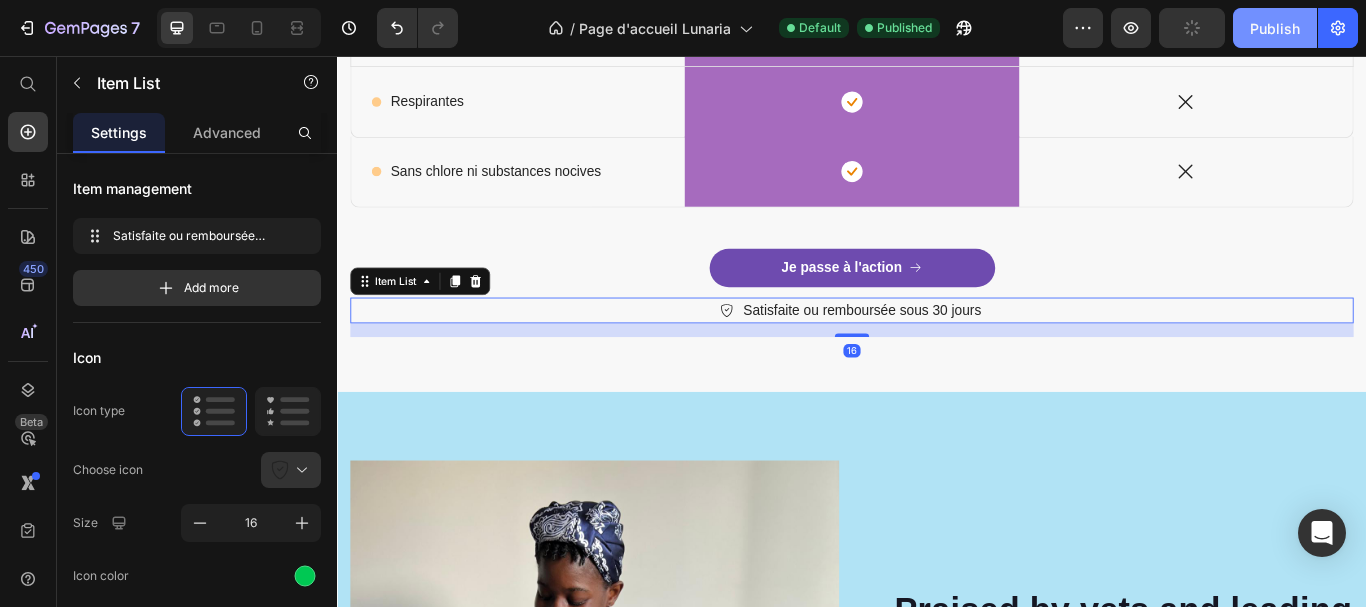 click on "Publish" at bounding box center [1275, 28] 